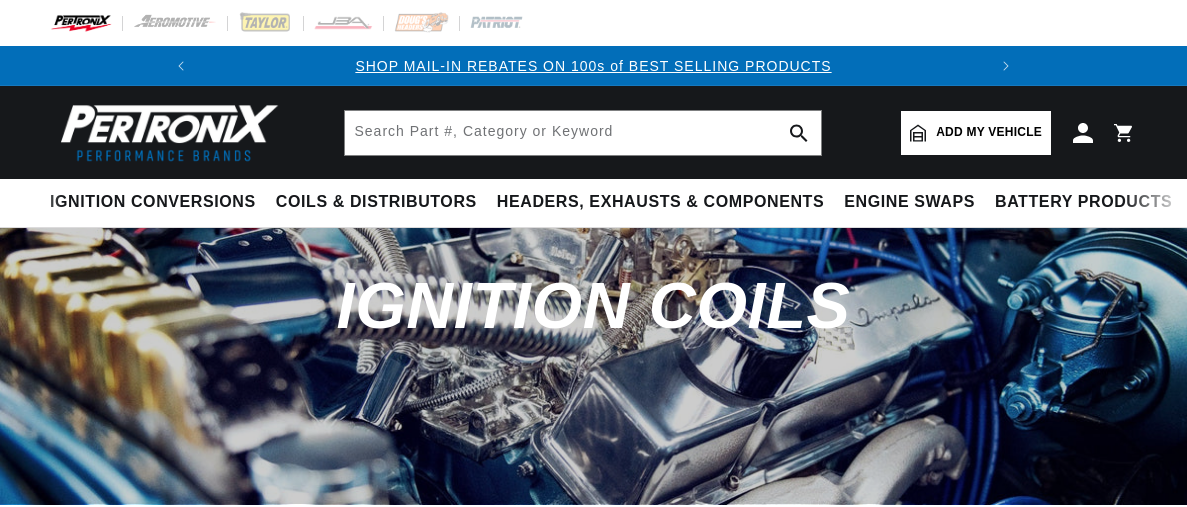 scroll, scrollTop: 0, scrollLeft: 0, axis: both 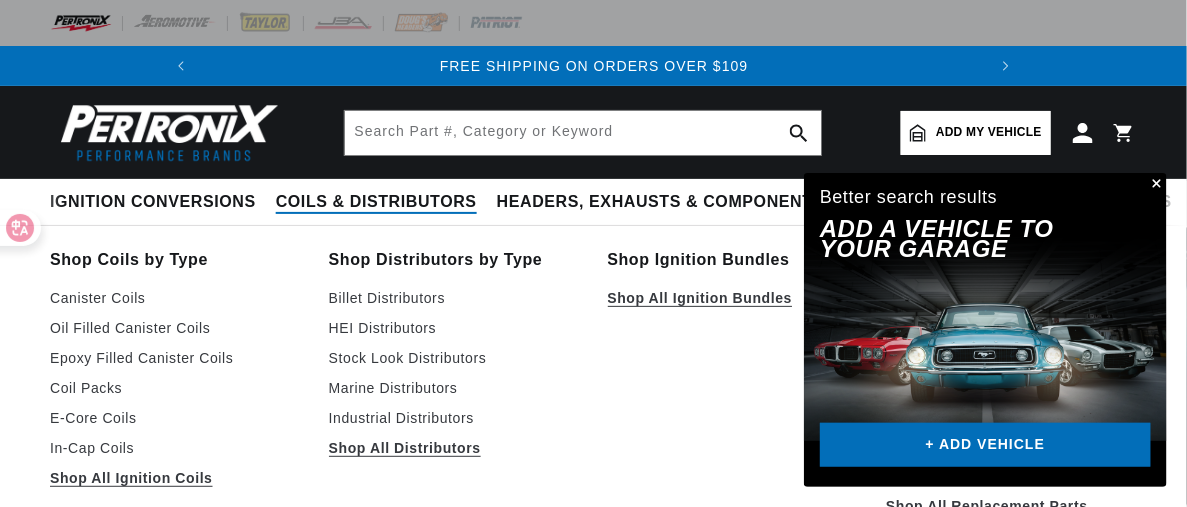 click on "Coils & Distributors" at bounding box center (376, 202) 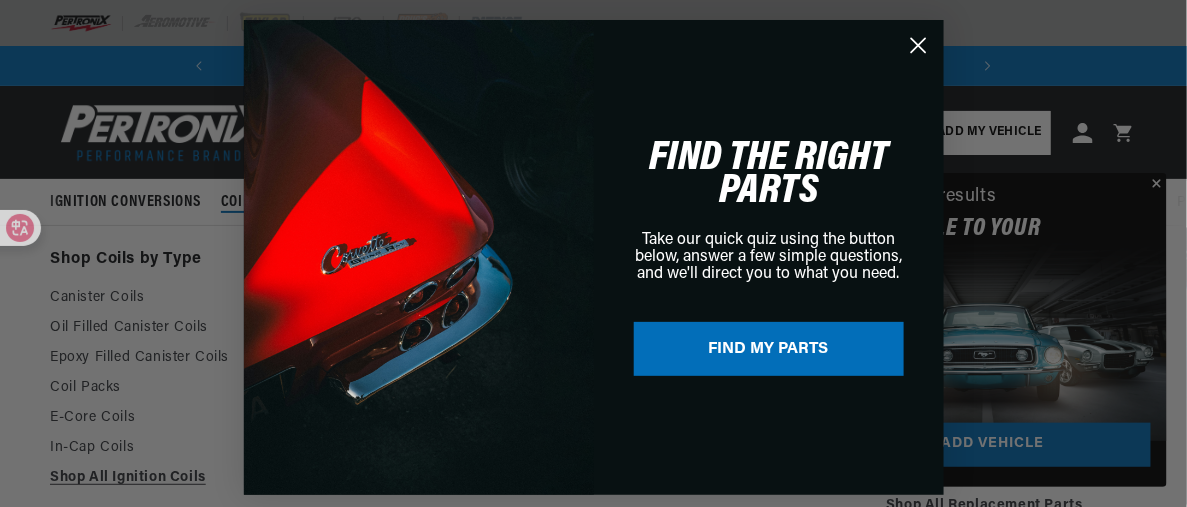 scroll, scrollTop: 0, scrollLeft: 0, axis: both 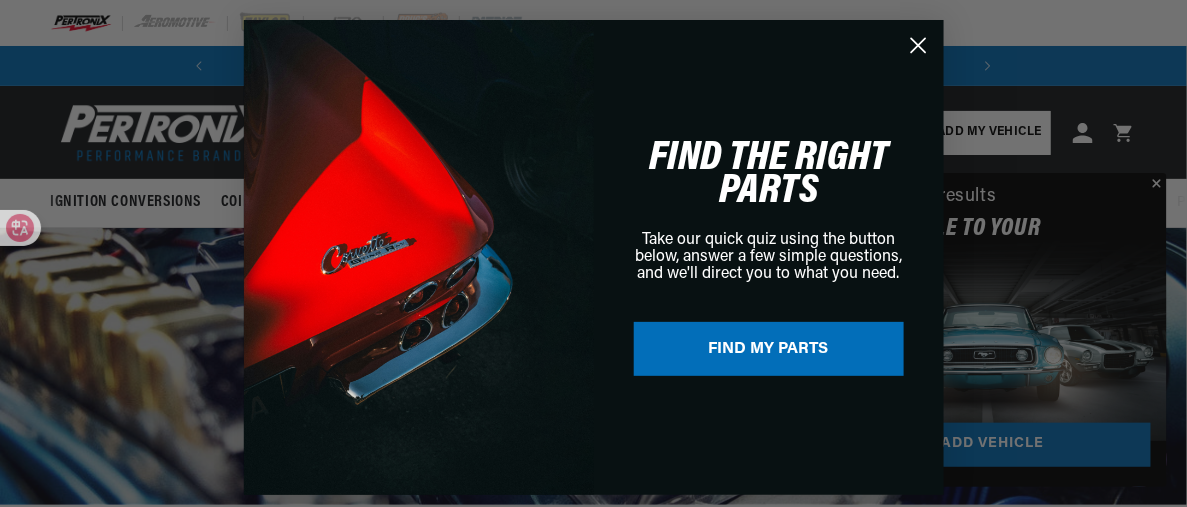 click on "FIND MY PARTS" at bounding box center [769, 349] 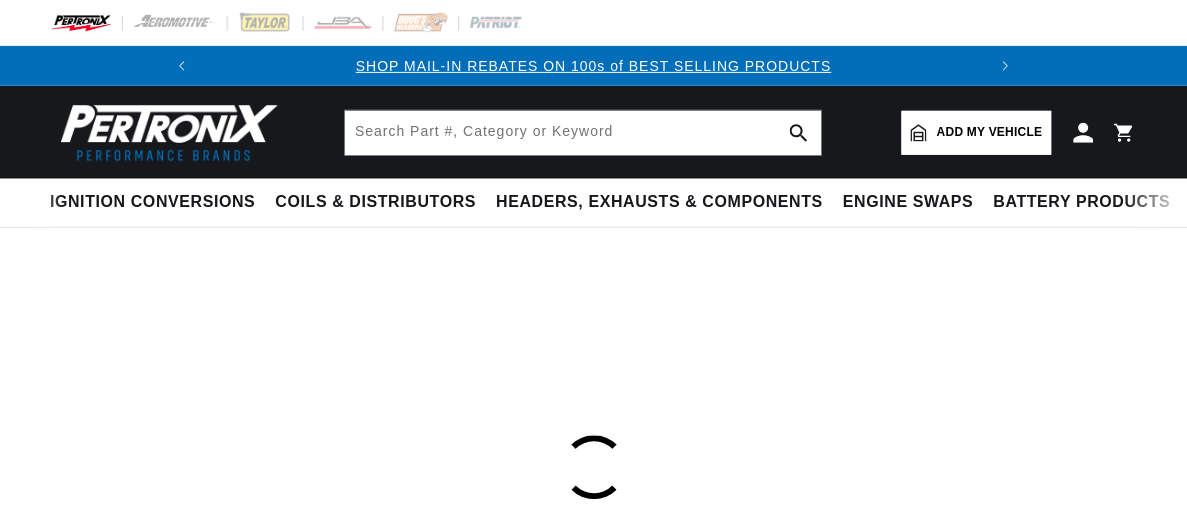 scroll, scrollTop: 0, scrollLeft: 0, axis: both 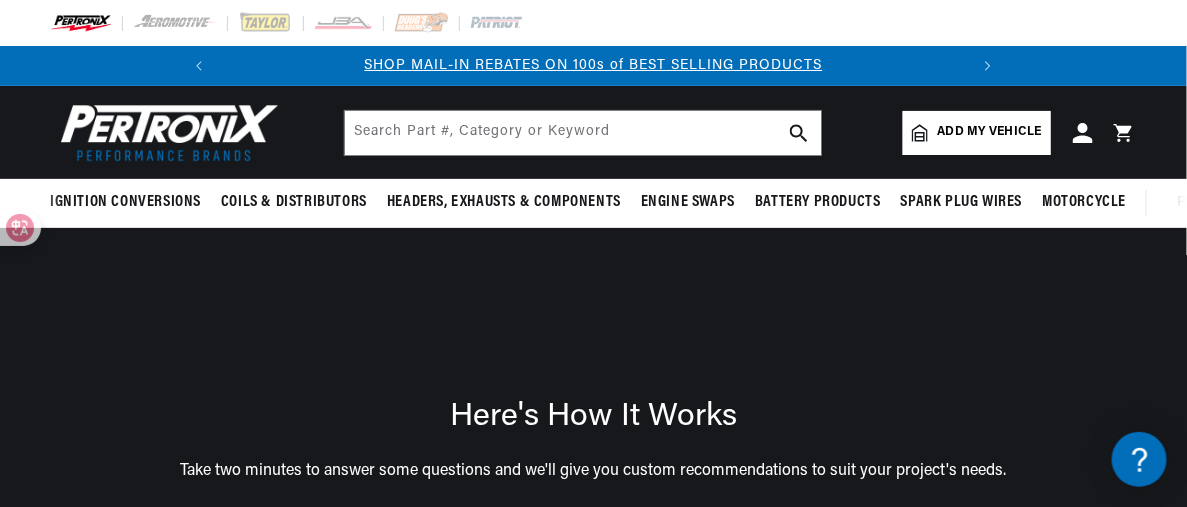 click on "Add my vehicle" at bounding box center (990, 132) 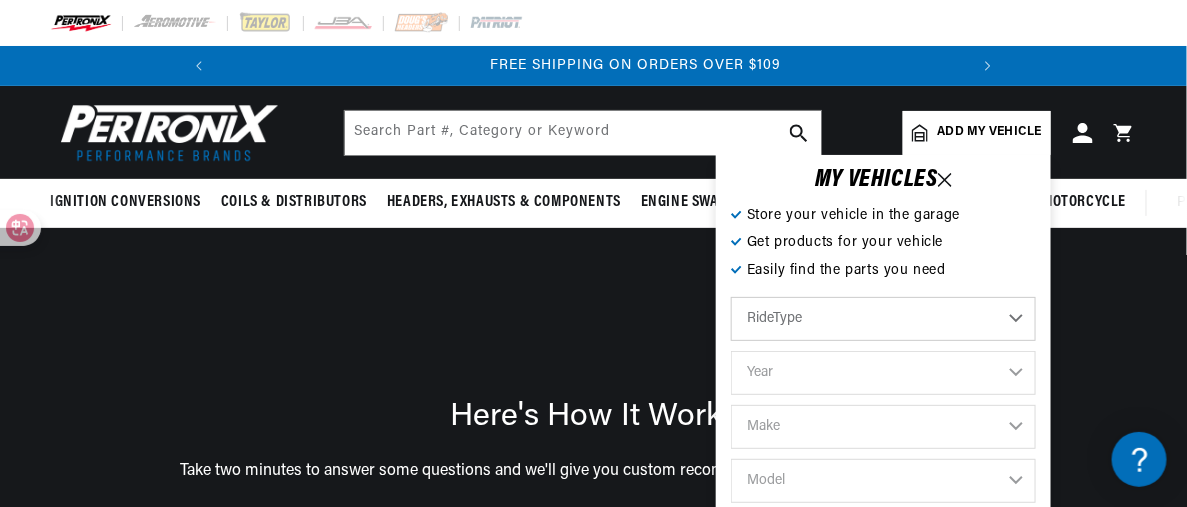 scroll, scrollTop: 0, scrollLeft: 747, axis: horizontal 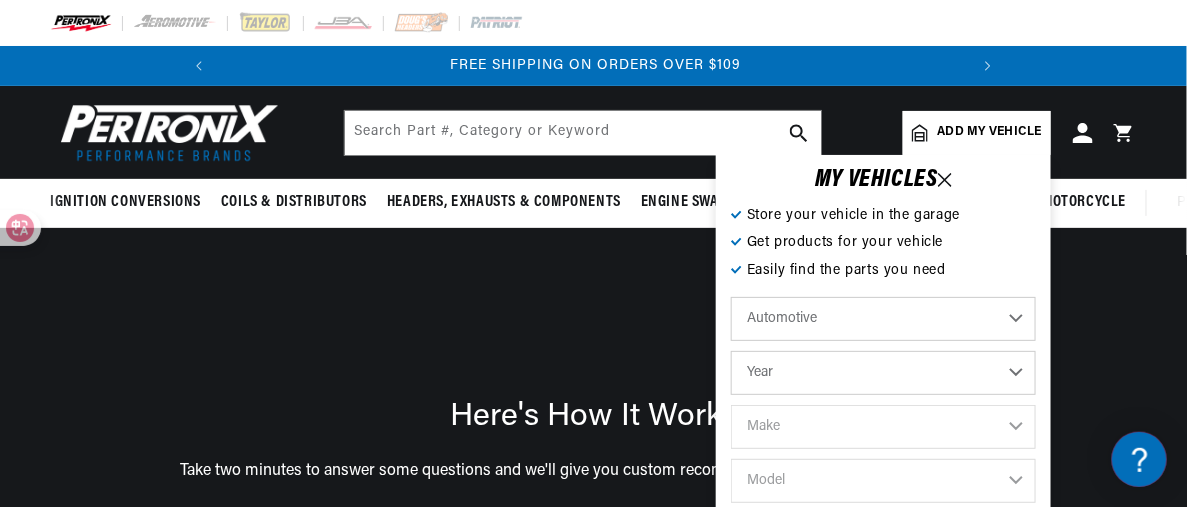 click on "Year
2022
2021
2020
2019
2018
2017
2016
2015
2014
2013
2012
2011
2010
2009
2008
2007
2006
2005
2004
2003
2002
2001
2000
1999
1998
1997
1996
1995
1994
1993
1992
1991
1990
1989
1988
1987
1986 1985" at bounding box center [883, 373] 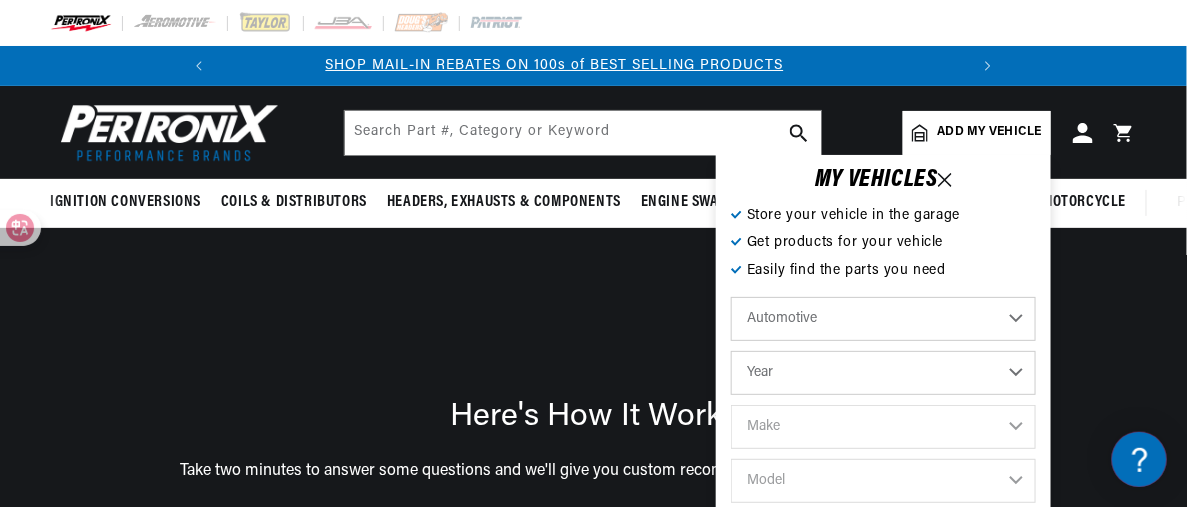 scroll, scrollTop: 0, scrollLeft: 0, axis: both 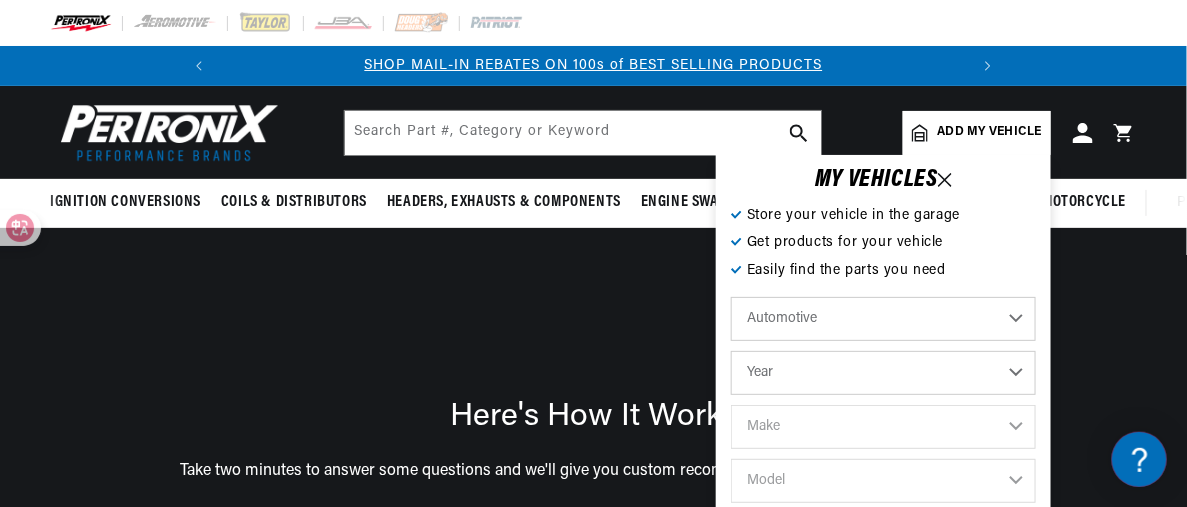 select on "1970" 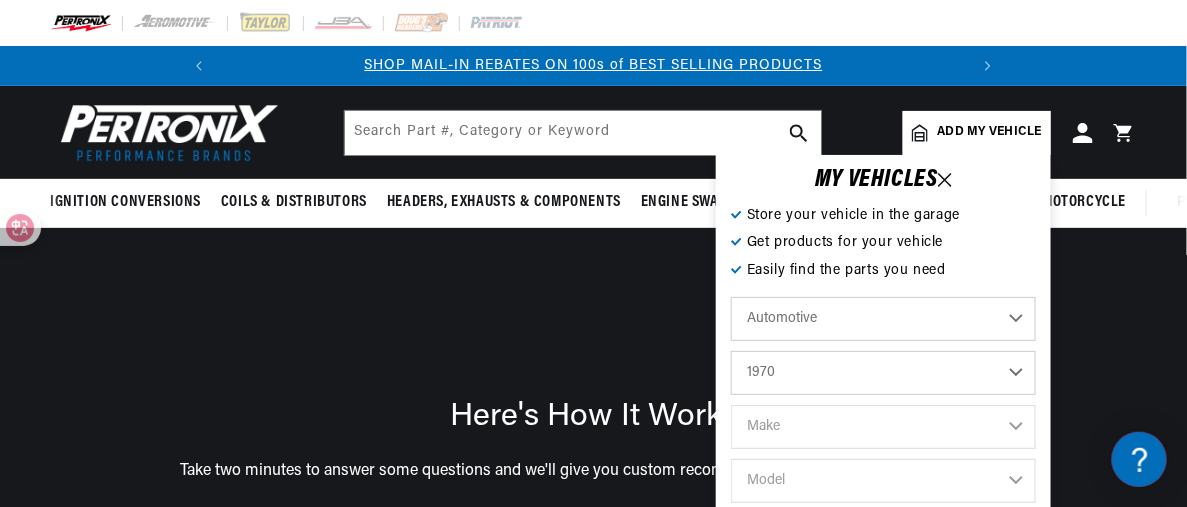 click on "Year
2022
2021
2020
2019
2018
2017
2016
2015
2014
2013
2012
2011
2010
2009
2008
2007
2006
2005
2004
2003
2002
2001
2000
1999
1998
1997
1996
1995
1994
1993
1992
1991
1990
1989
1988
1987
1986 1985" at bounding box center [883, 373] 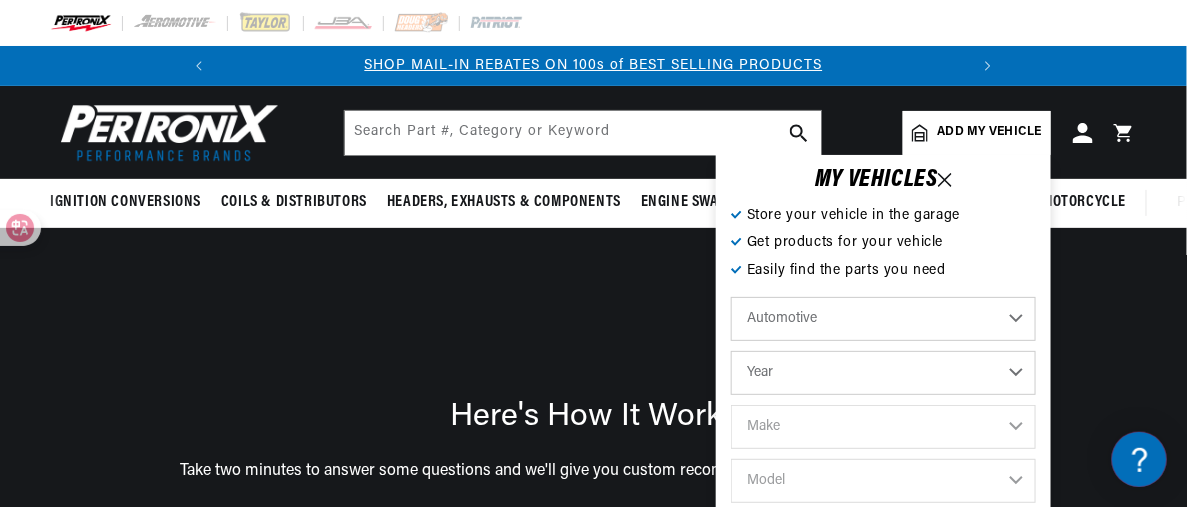 select on "1970" 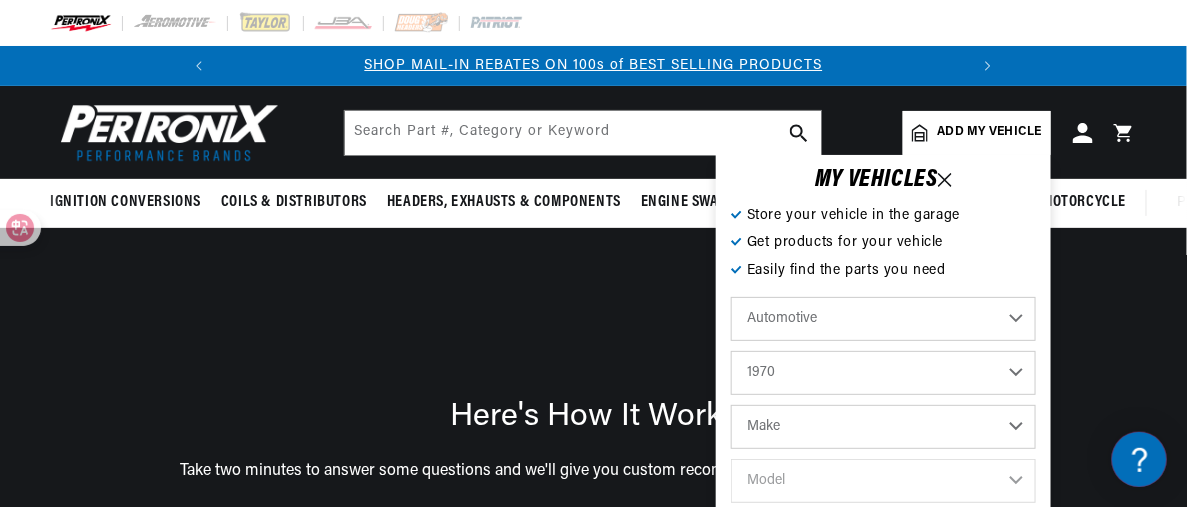 click on "Make
Alfa Romeo
American Motors
Aston Martin
Audi
Austin
Austin Healey
Avanti
BMW
Buick
Cadillac
Checker
Chevrolet
Chrysler
Citroen
Dodge
Ferrari
Fiat
Ford
Ford (Europe)
GMC
Honda
IHC Truck
International
Jaguar
Jeep
Lamborghini
Lancia
Lincoln
Lotus
Maserati
Mercedes-Benz
Mercury
MG" at bounding box center (883, 427) 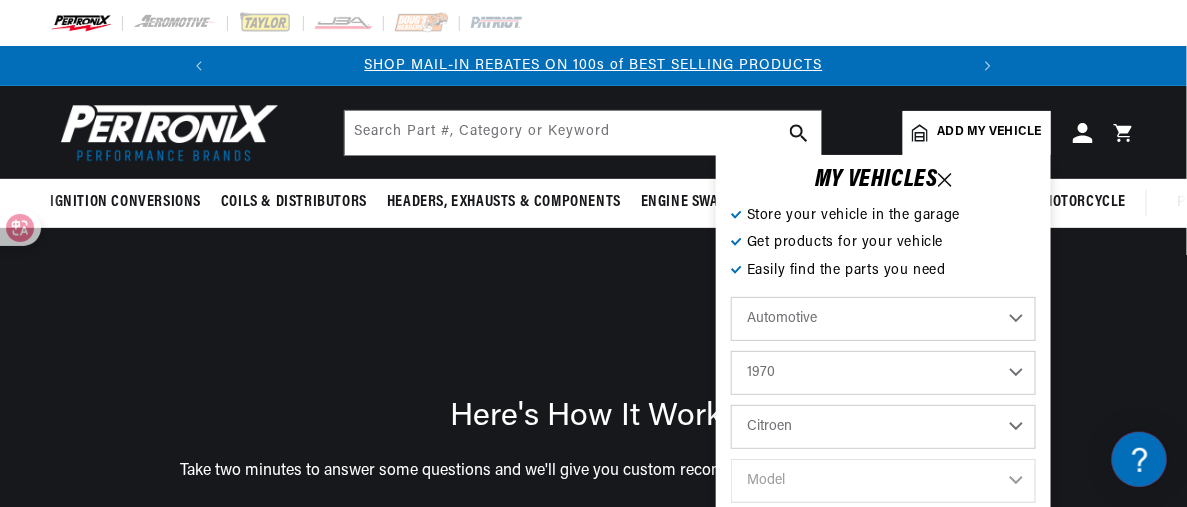 click on "Make
Alfa Romeo
American Motors
Aston Martin
Audi
Austin
Austin Healey
Avanti
BMW
Buick
Cadillac
Checker
Chevrolet
Chrysler
Citroen
Dodge
Ferrari
Fiat
Ford
Ford (Europe)
GMC
Honda
IHC Truck
International
Jaguar
Jeep
Lamborghini
Lancia
Lincoln
Lotus
Maserati
Mercedes-Benz
Mercury
MG" at bounding box center (883, 427) 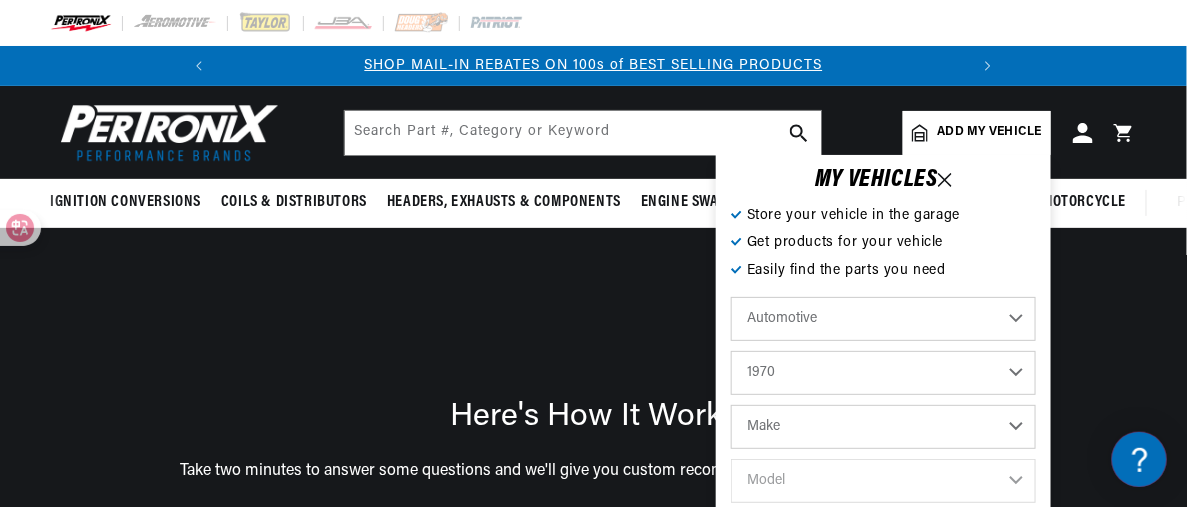 select on "Citroen" 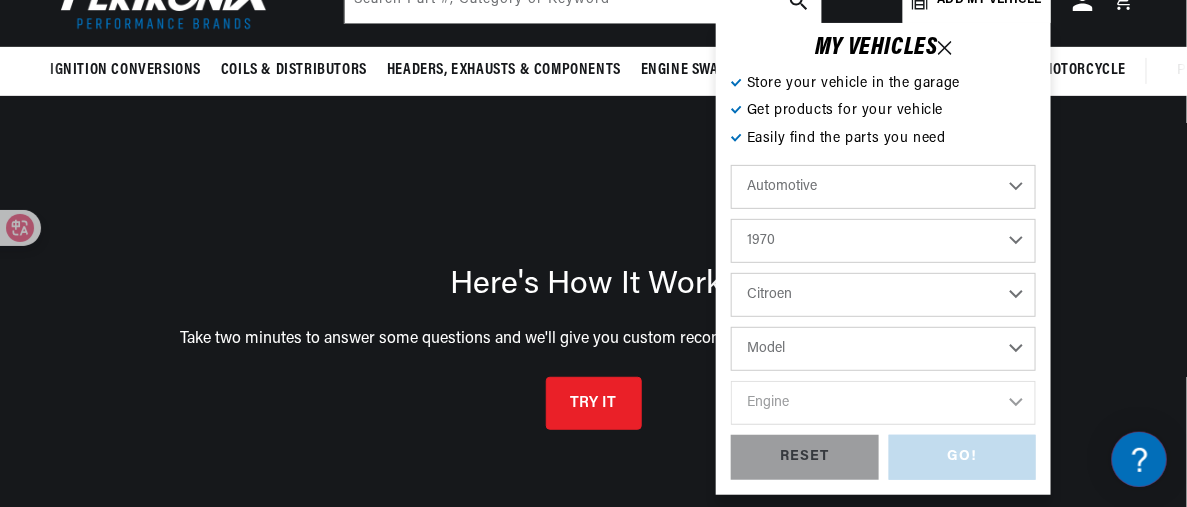 scroll, scrollTop: 200, scrollLeft: 0, axis: vertical 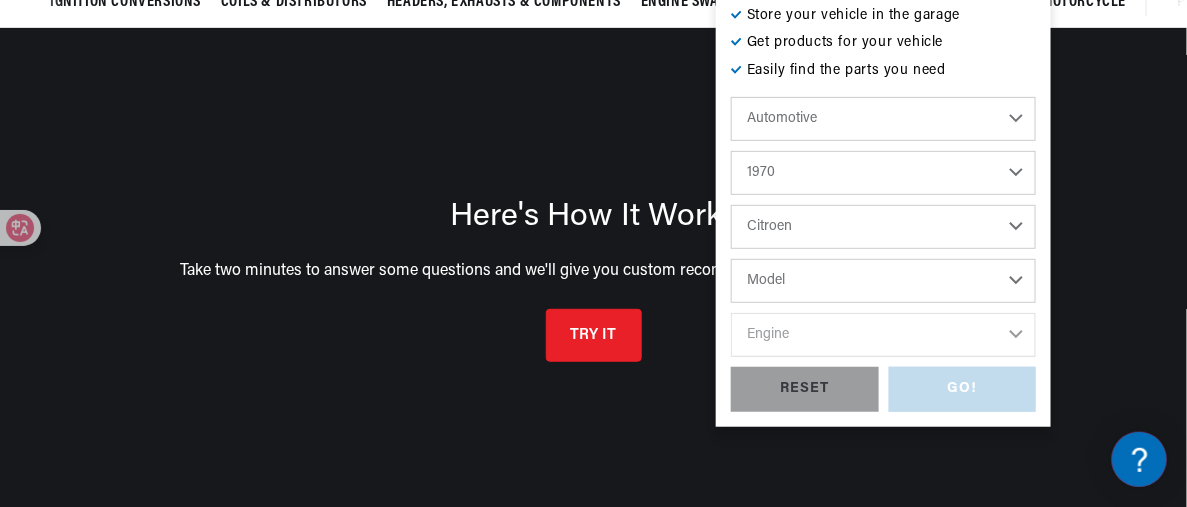 click on "Model
DS21
DS21 Pallas" at bounding box center (883, 281) 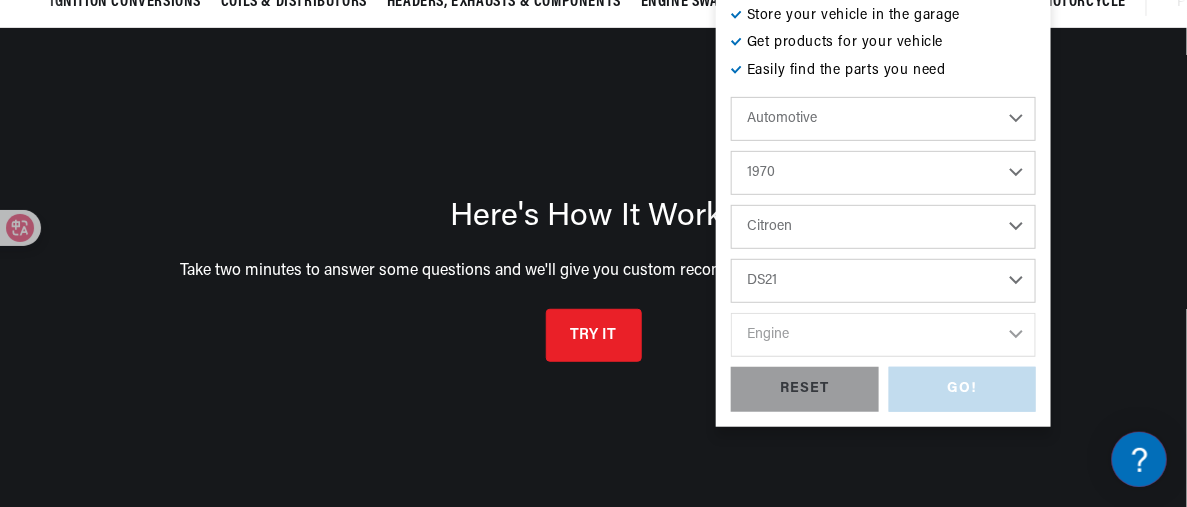 click on "Model
DS21
DS21 Pallas" at bounding box center [883, 281] 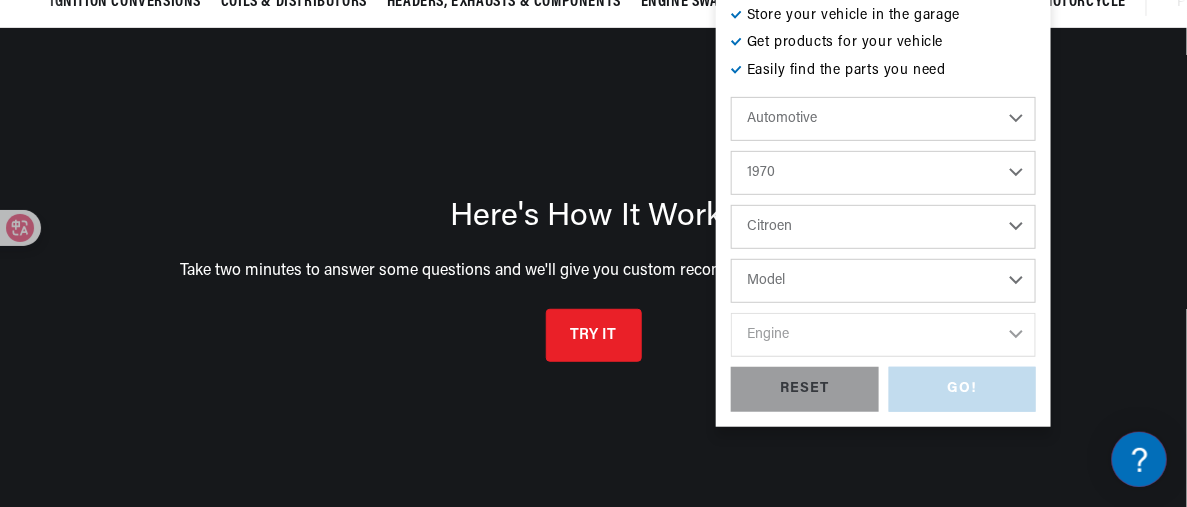 select on "DS21" 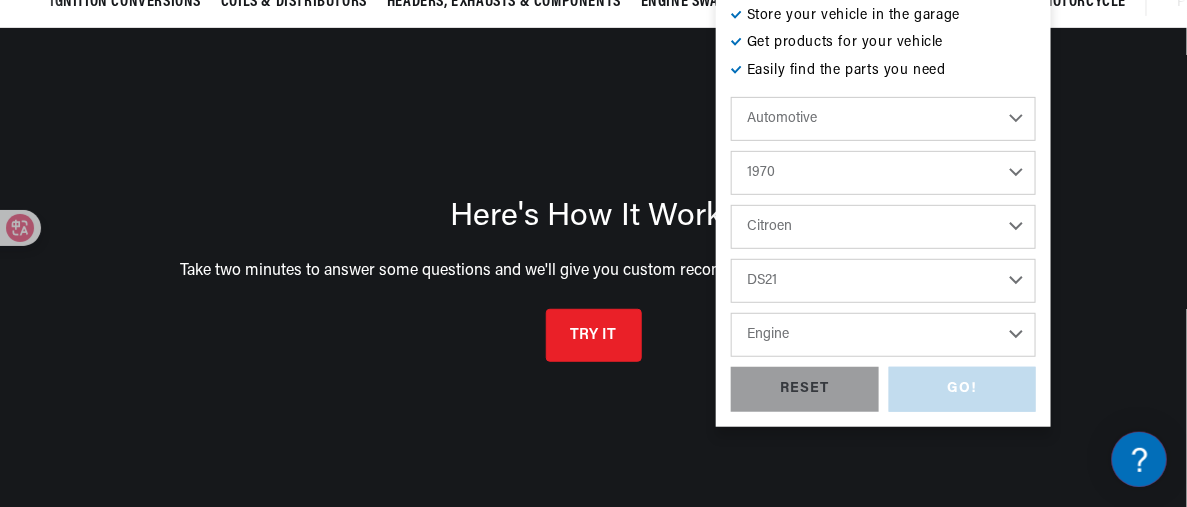 click on "Engine
2.2L" at bounding box center [883, 335] 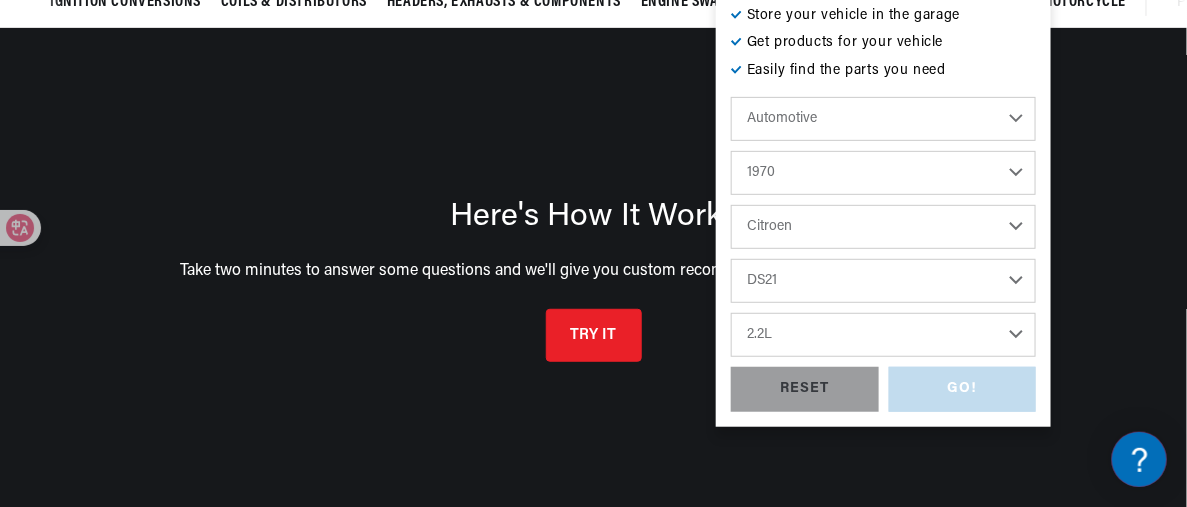 click on "Engine
2.2L" at bounding box center (883, 335) 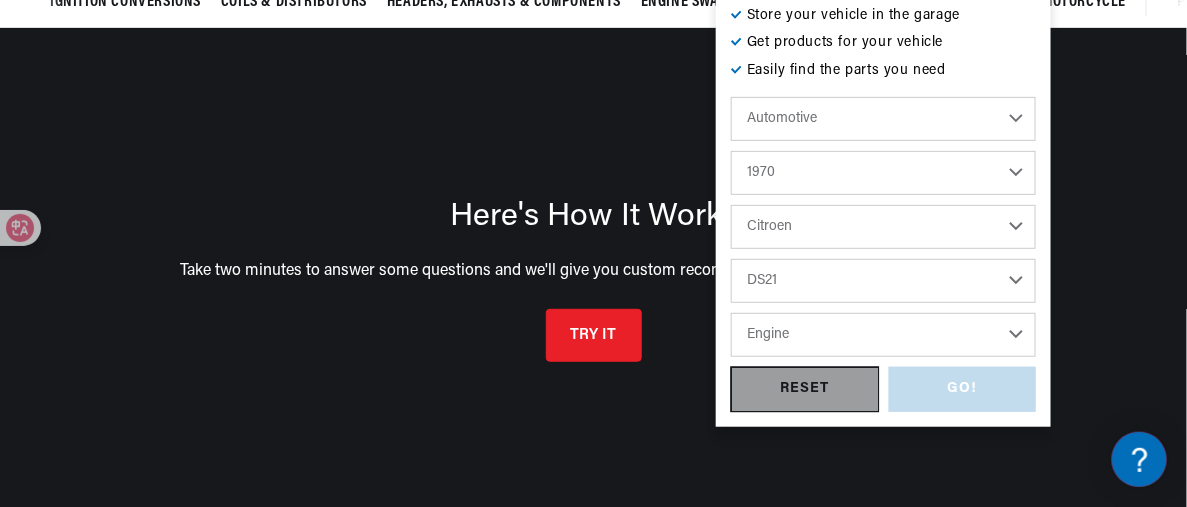 select on "2.2L" 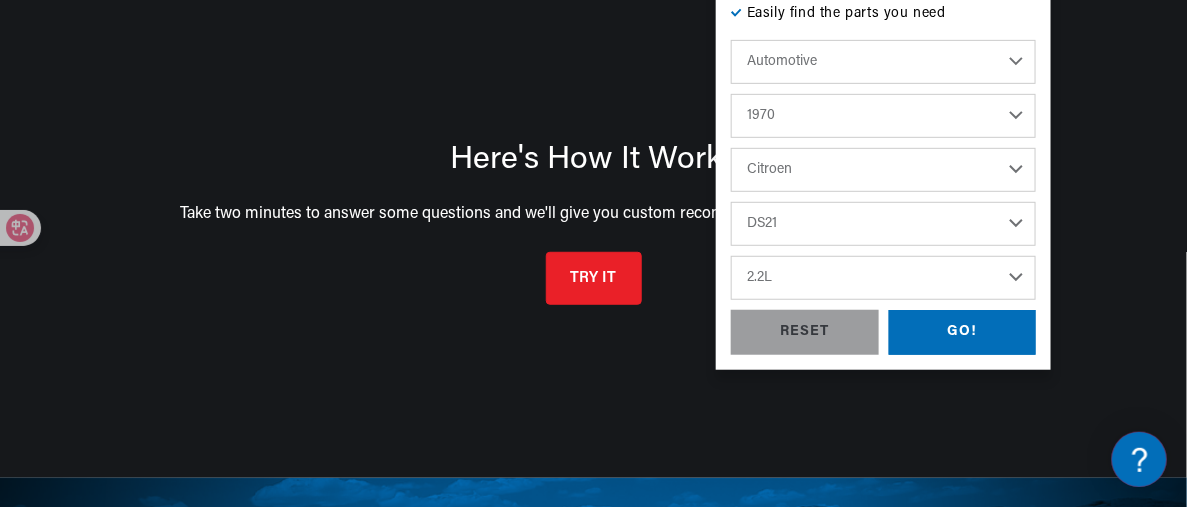 scroll, scrollTop: 400, scrollLeft: 0, axis: vertical 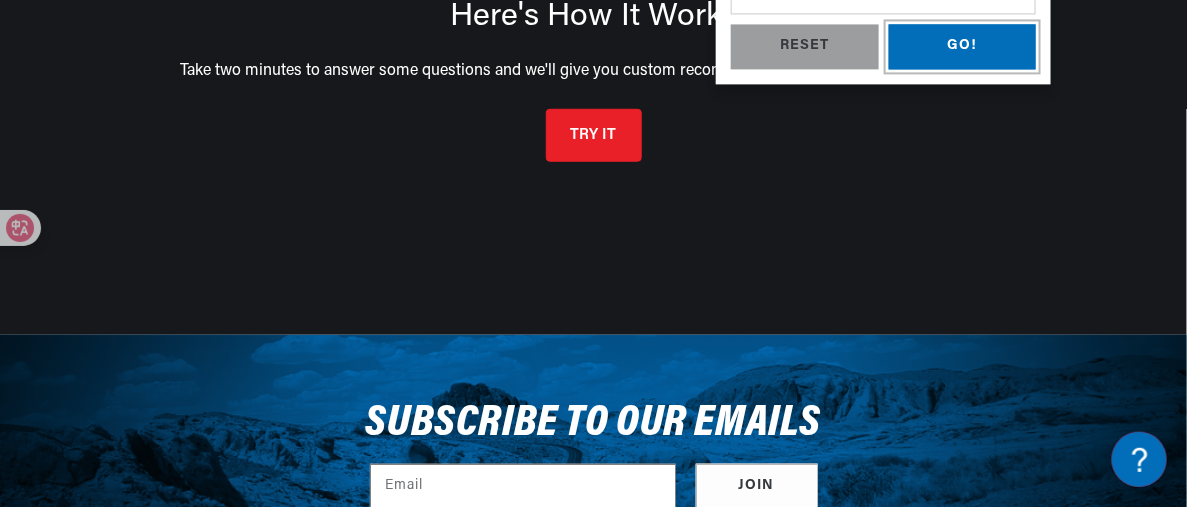click on "GO!" at bounding box center [963, 47] 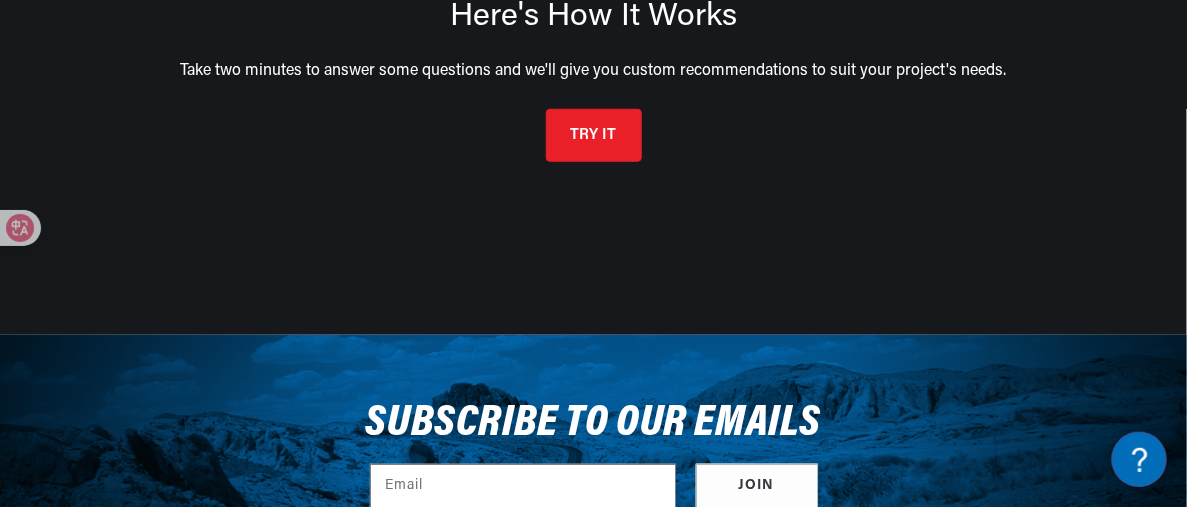 scroll, scrollTop: 0, scrollLeft: 0, axis: both 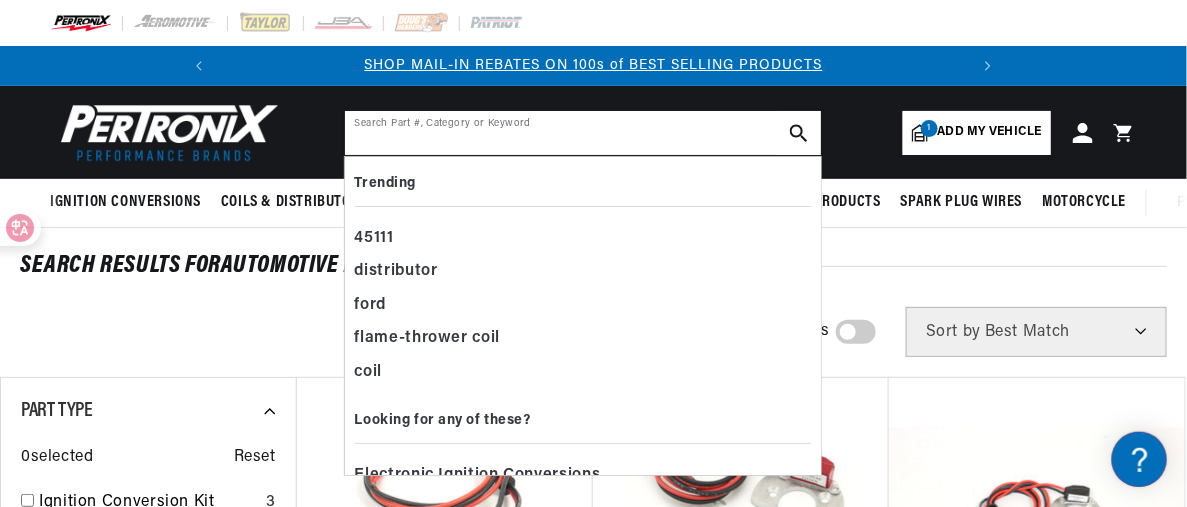 click at bounding box center (583, 133) 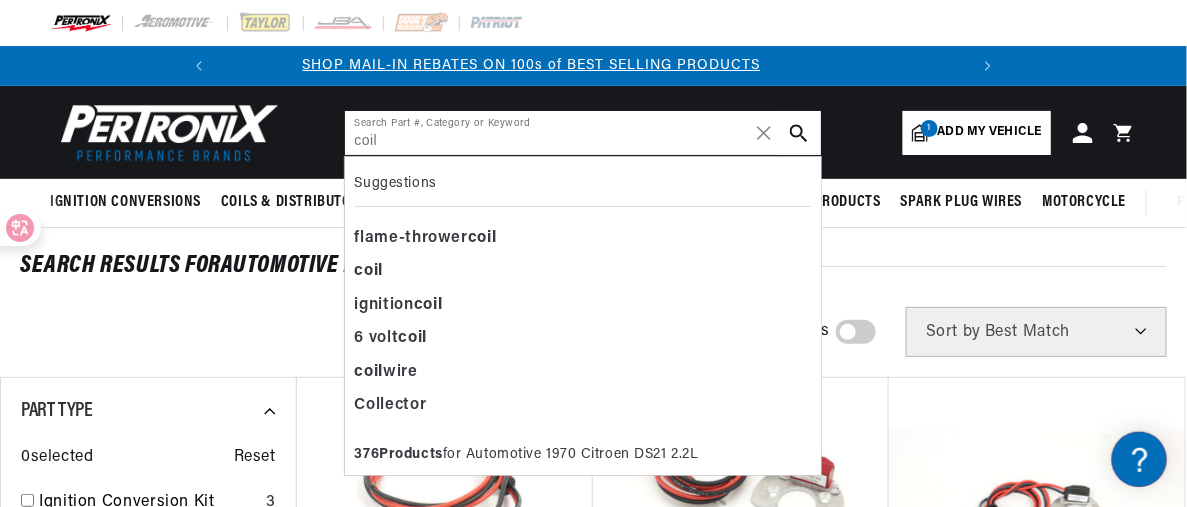 type on "coil" 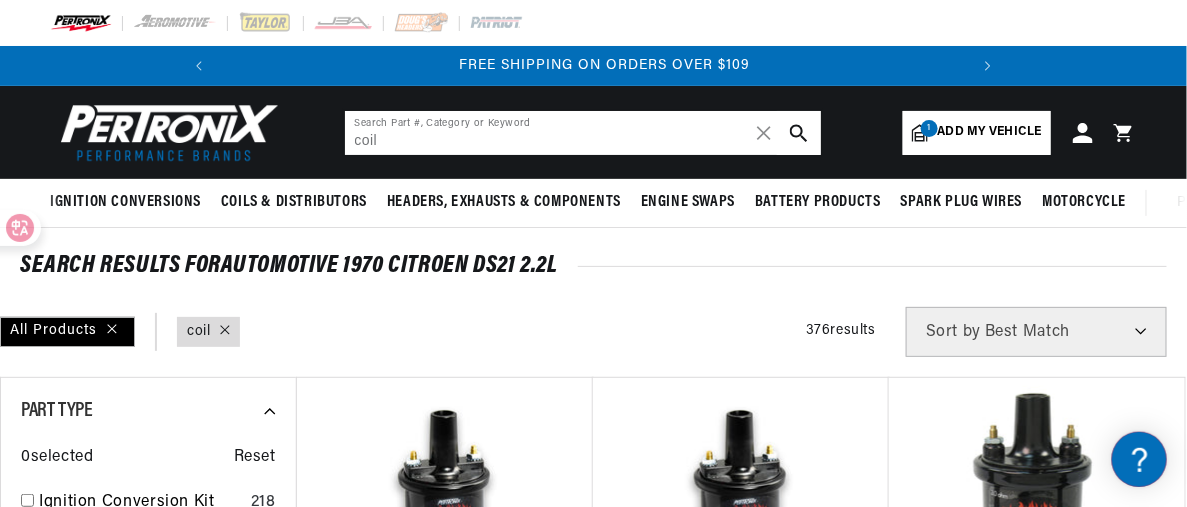 scroll, scrollTop: 0, scrollLeft: 747, axis: horizontal 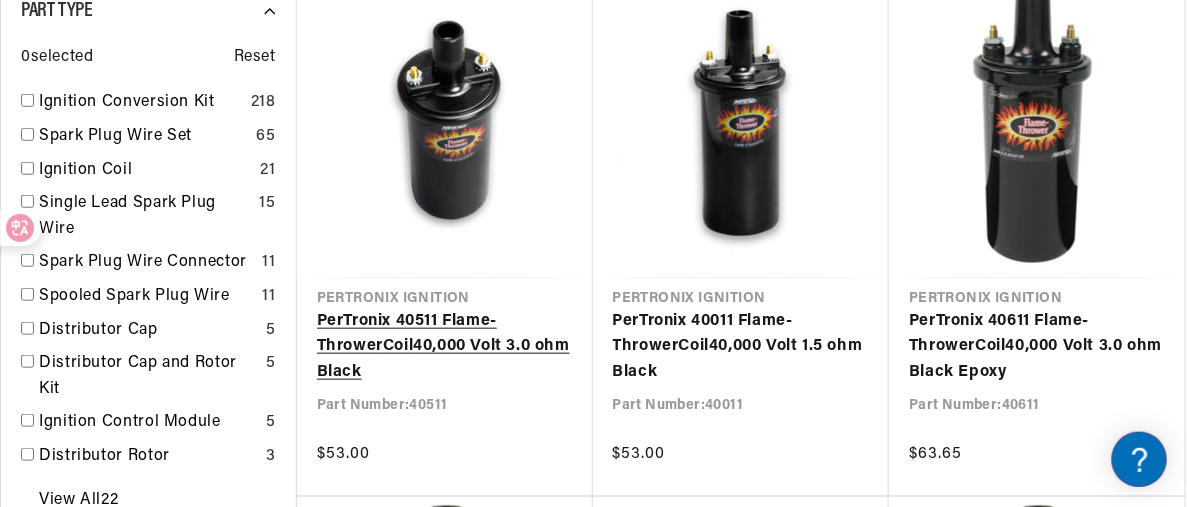 click on "PerTronix 40511 Flame-Thrower  Coil  40,000 Volt 3.0 ohm Black" at bounding box center (445, 347) 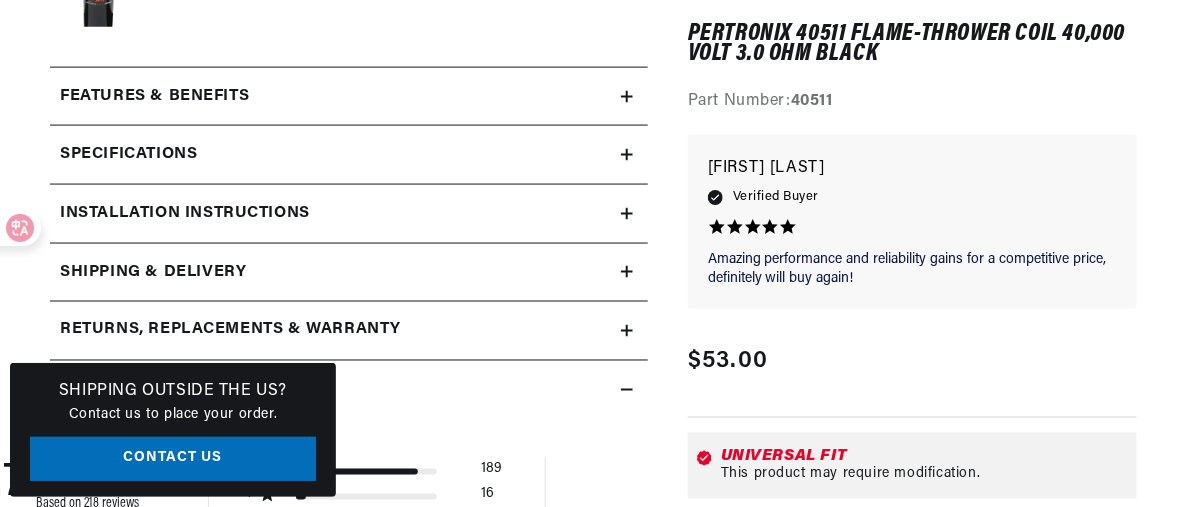 scroll, scrollTop: 800, scrollLeft: 0, axis: vertical 